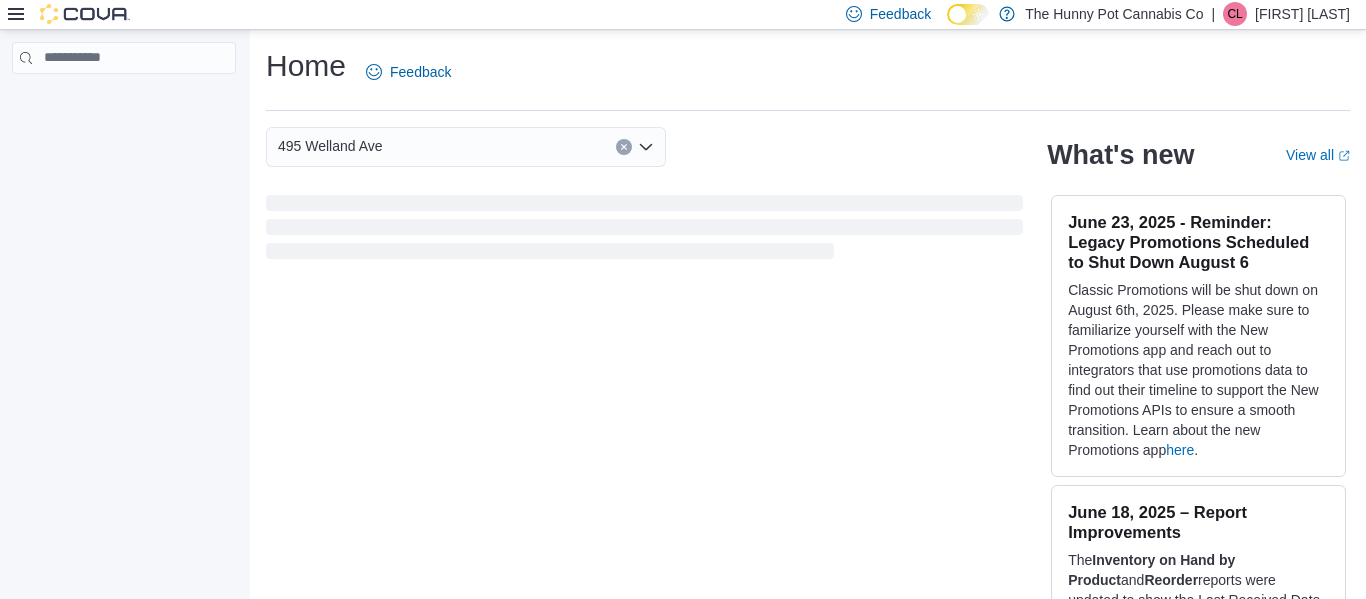 scroll, scrollTop: 0, scrollLeft: 0, axis: both 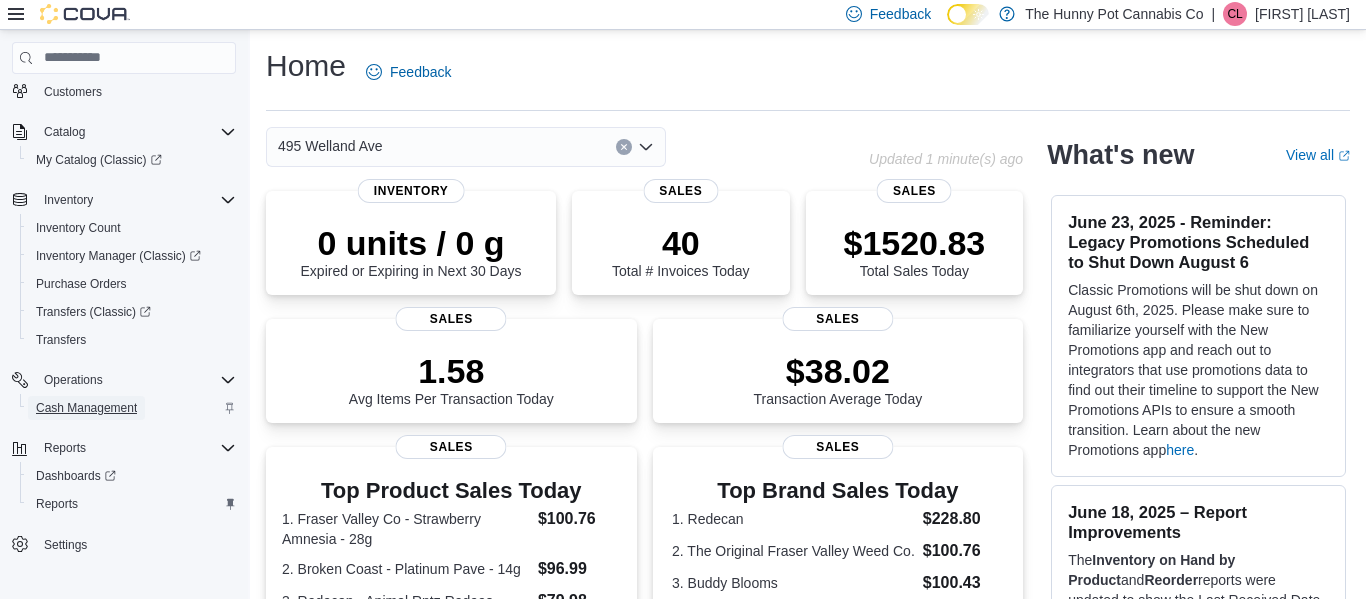 click on "Cash Management" at bounding box center [86, 408] 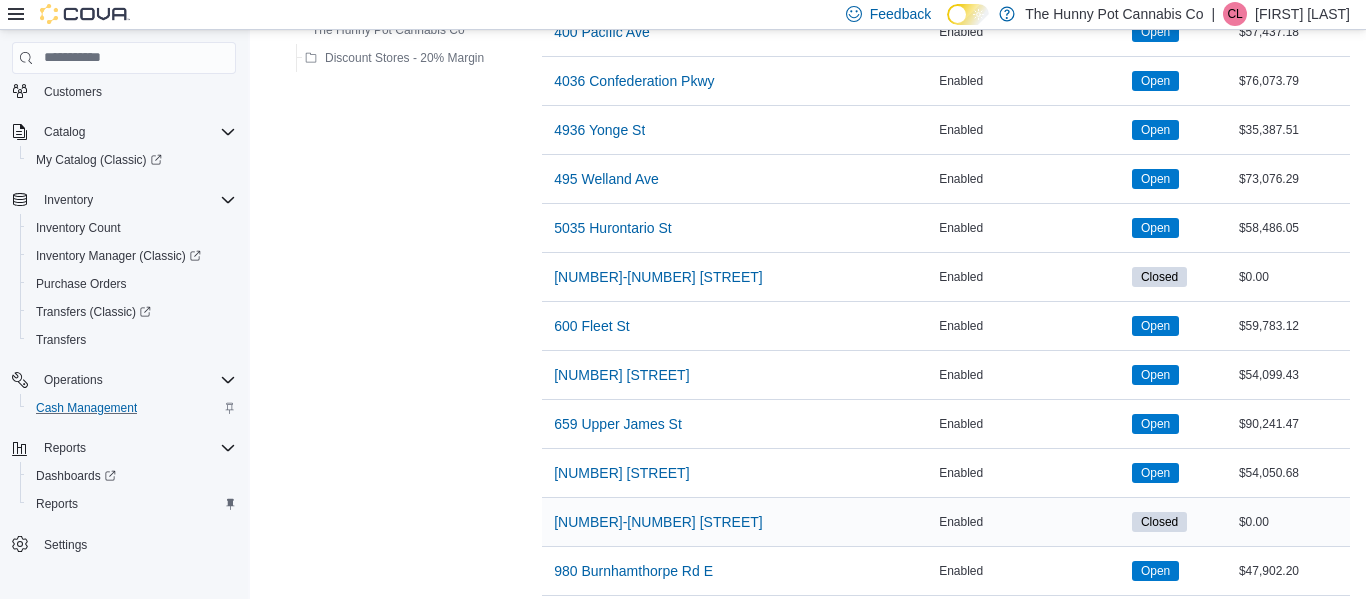 scroll, scrollTop: 1524, scrollLeft: 0, axis: vertical 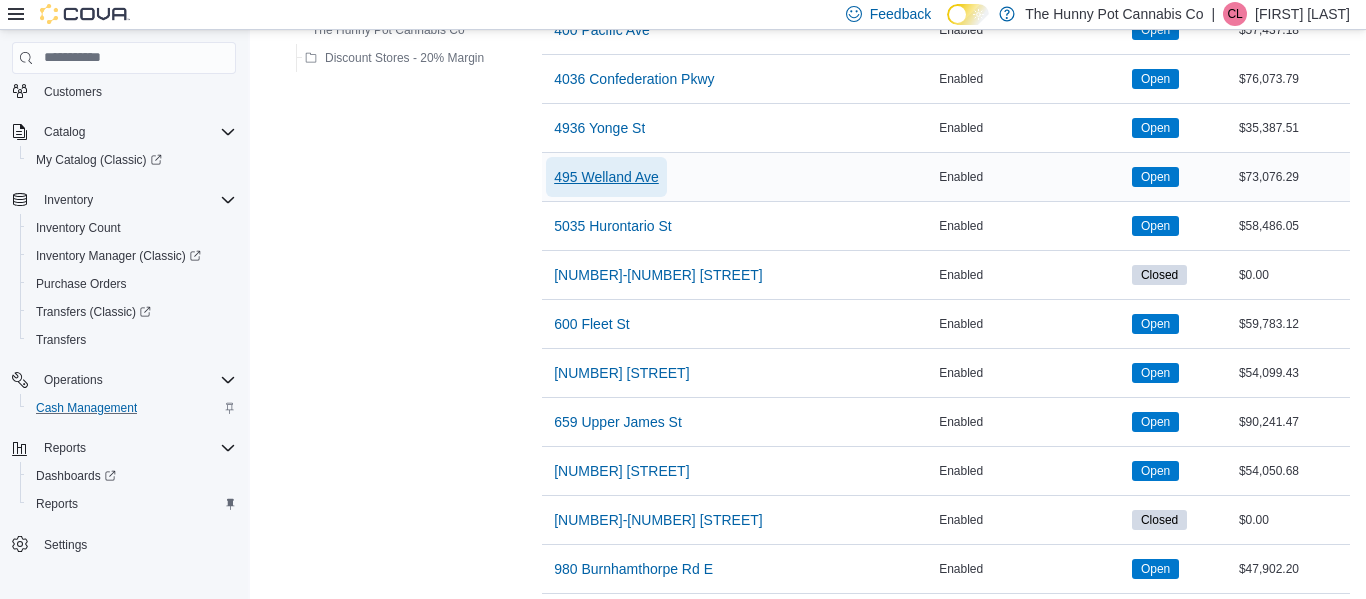 click on "495 Welland Ave" at bounding box center (606, 177) 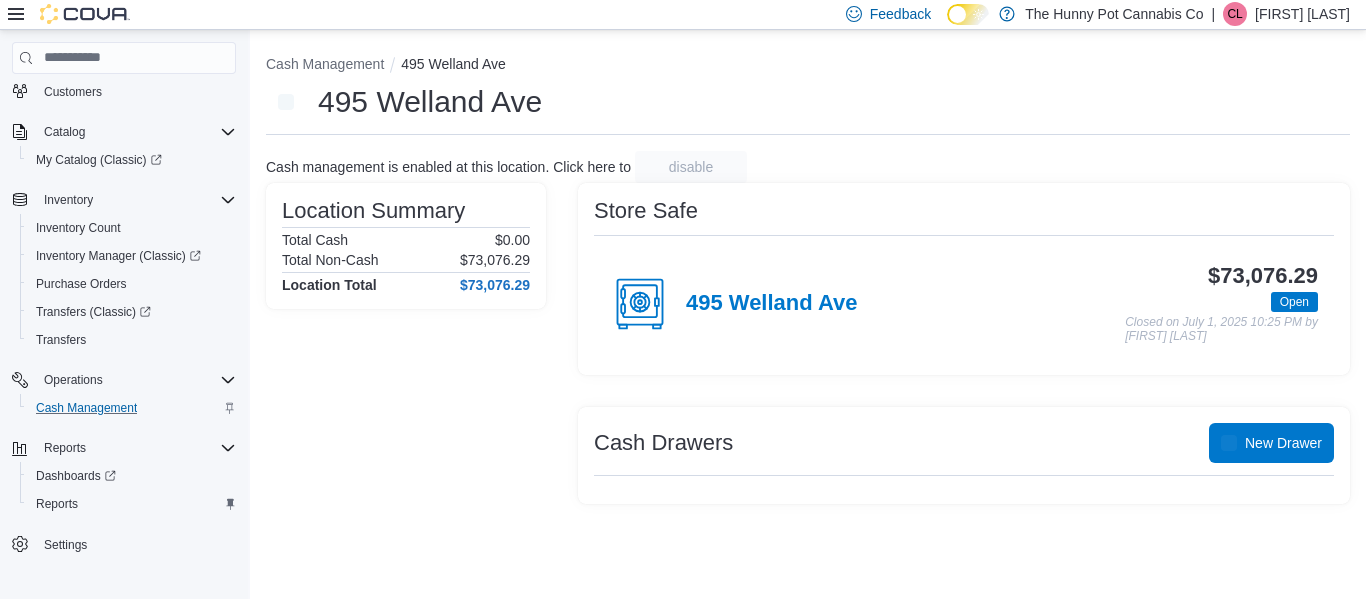 scroll, scrollTop: 0, scrollLeft: 0, axis: both 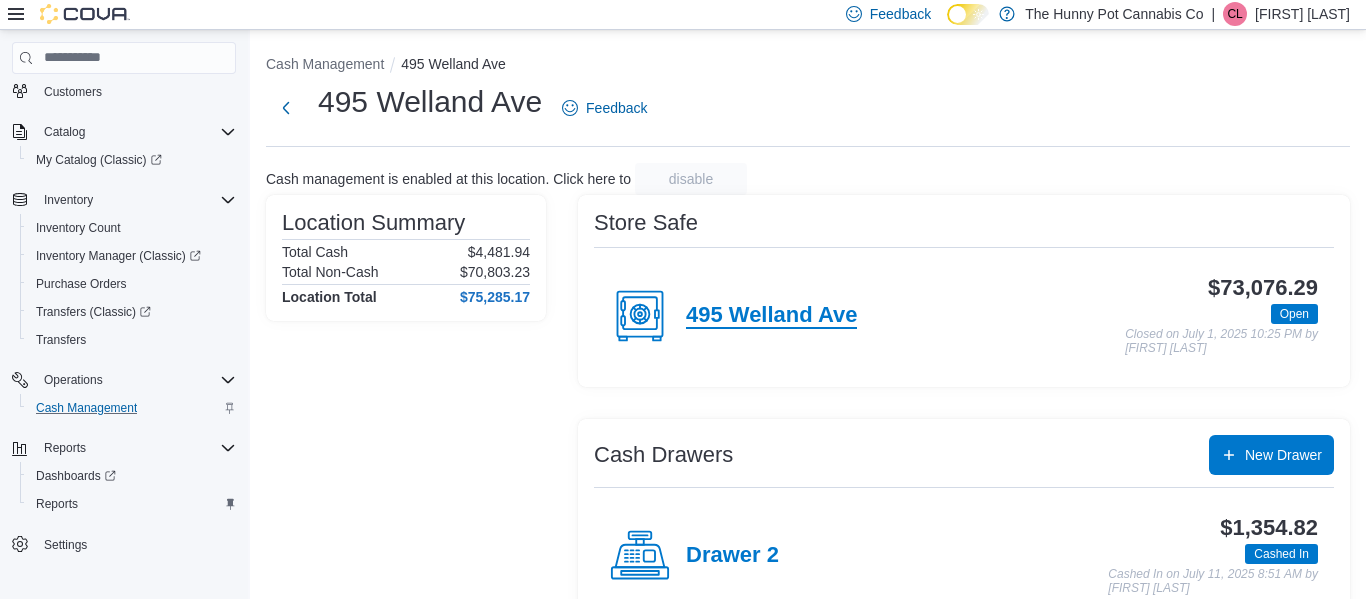 click on "495 Welland Ave" at bounding box center (771, 316) 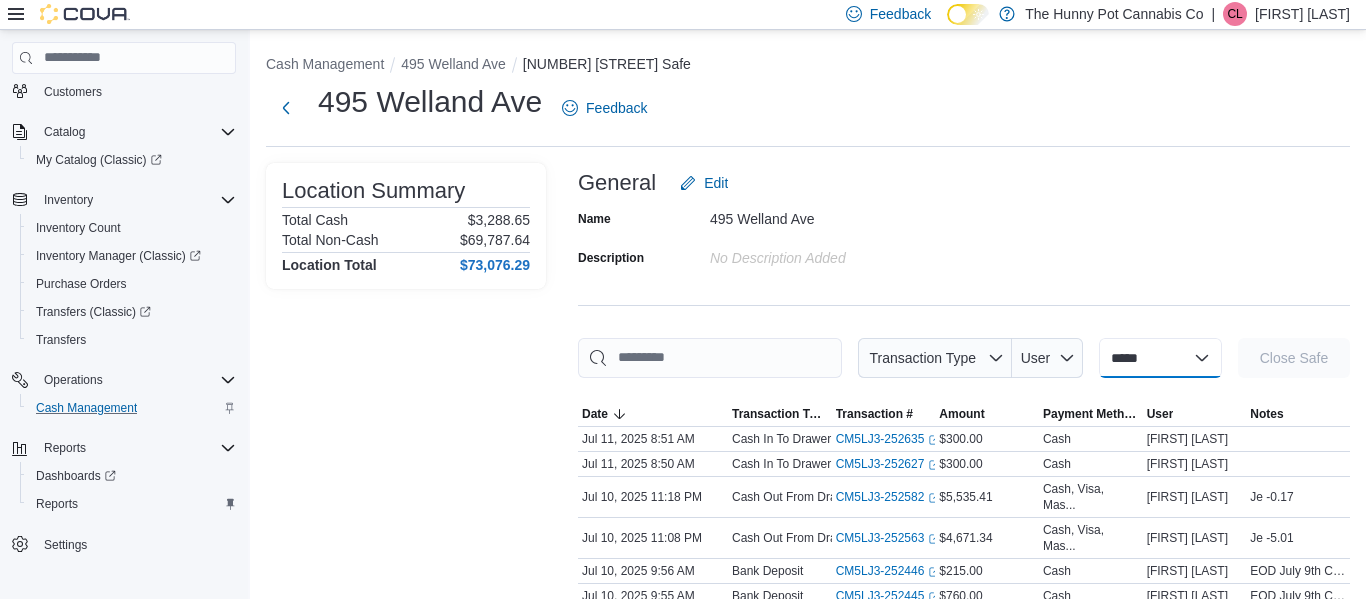 click on "**********" at bounding box center [1160, 358] 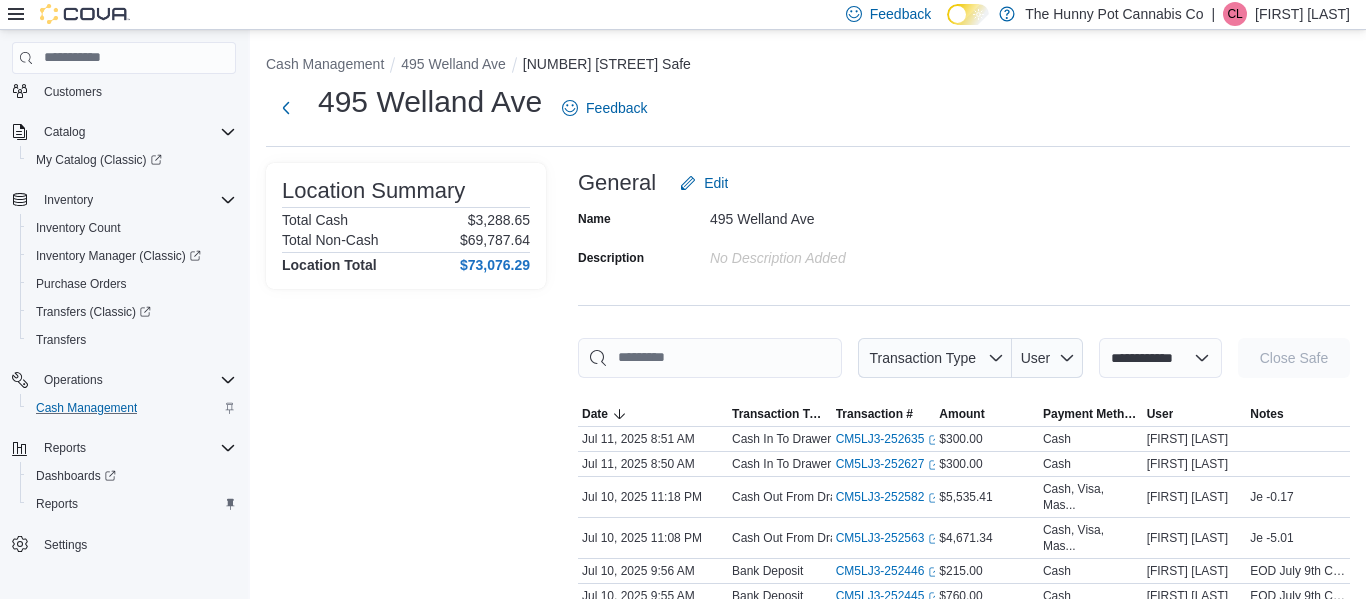 click on "**********" at bounding box center [1160, 358] 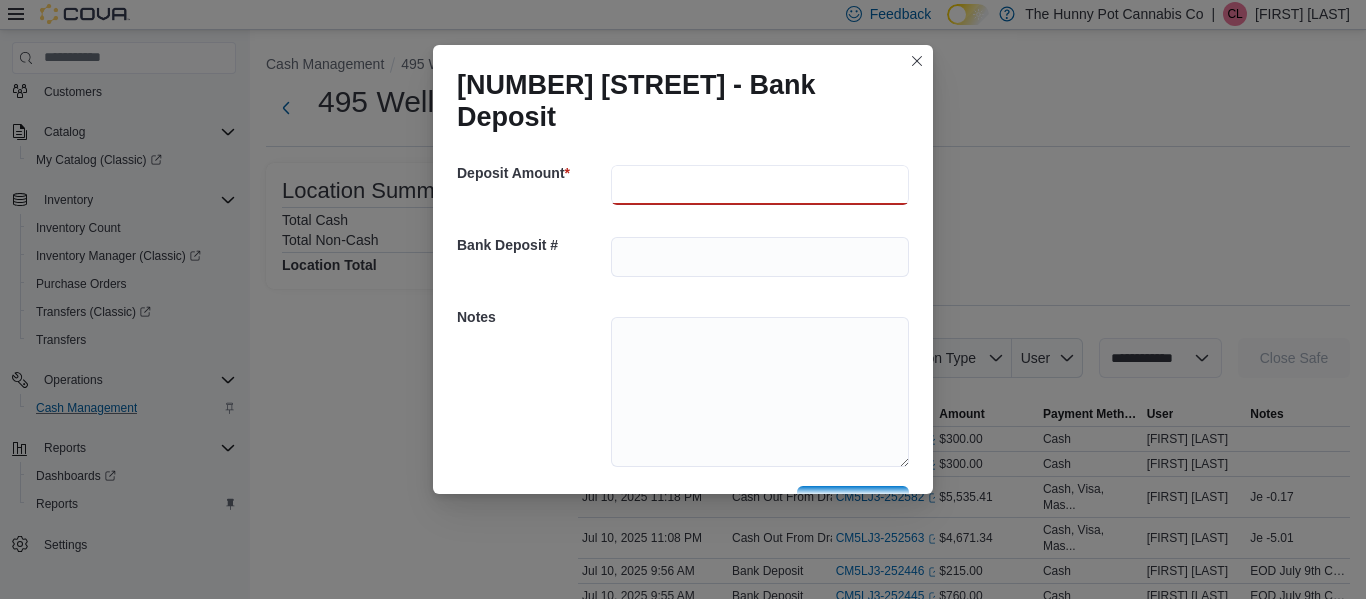 click at bounding box center [760, 185] 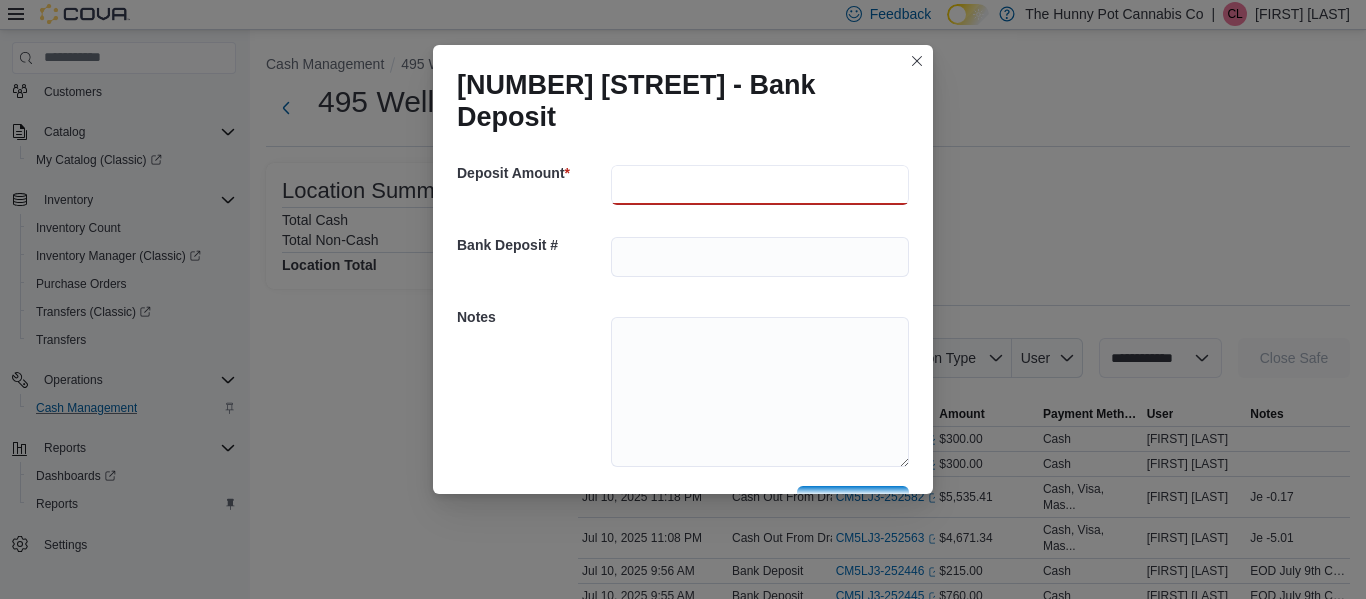 type on "**" 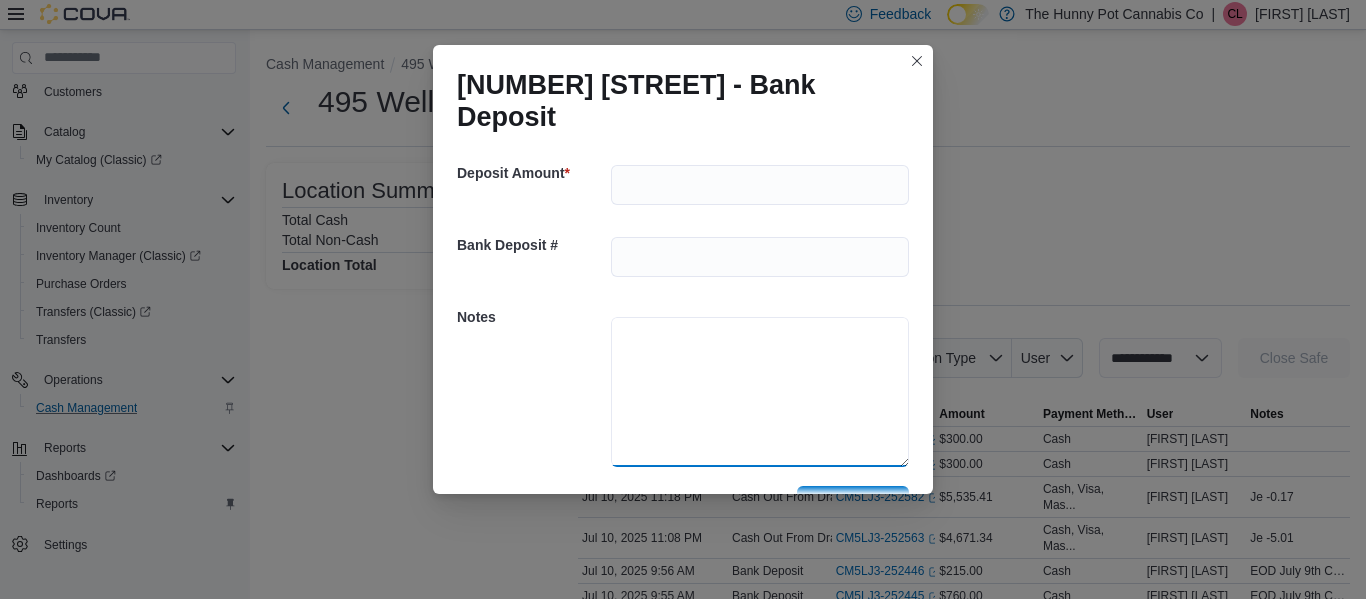 click at bounding box center [760, 392] 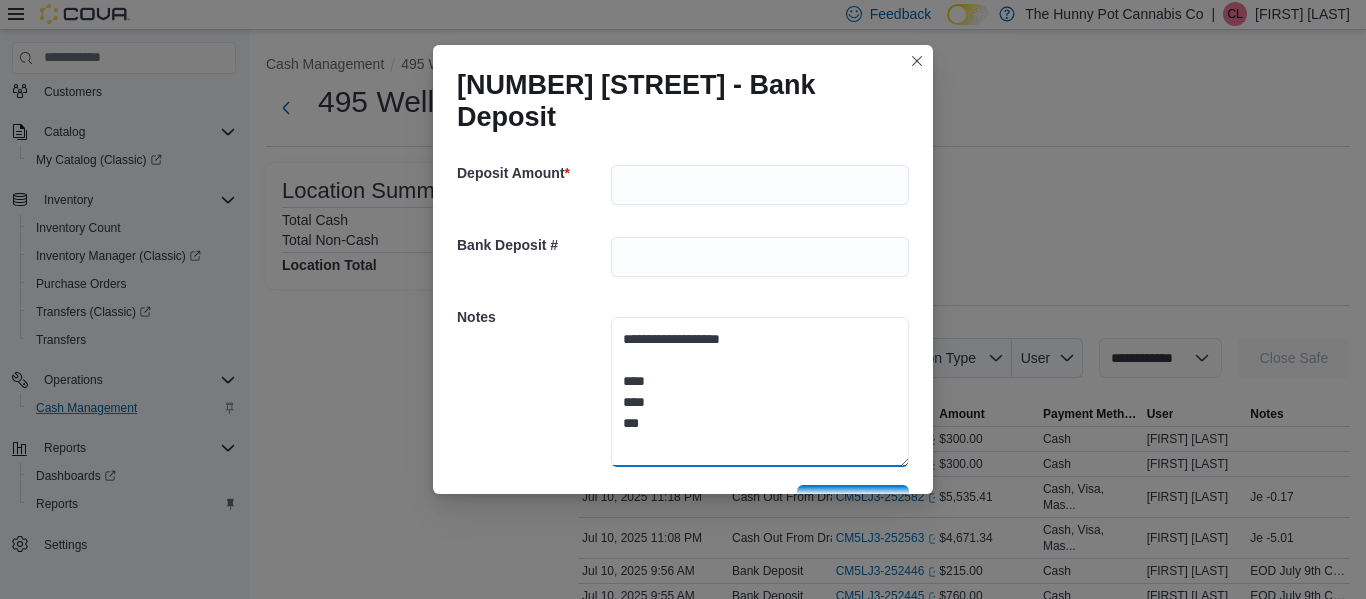 type on "**********" 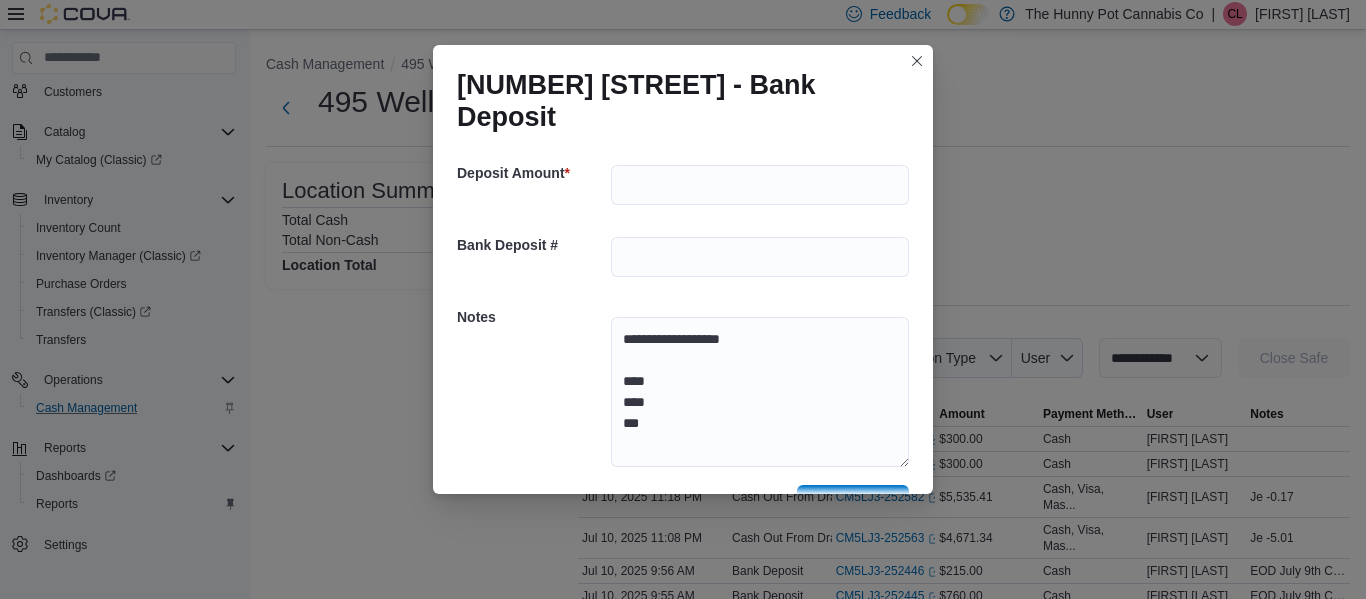 click on "Save" at bounding box center [853, 505] 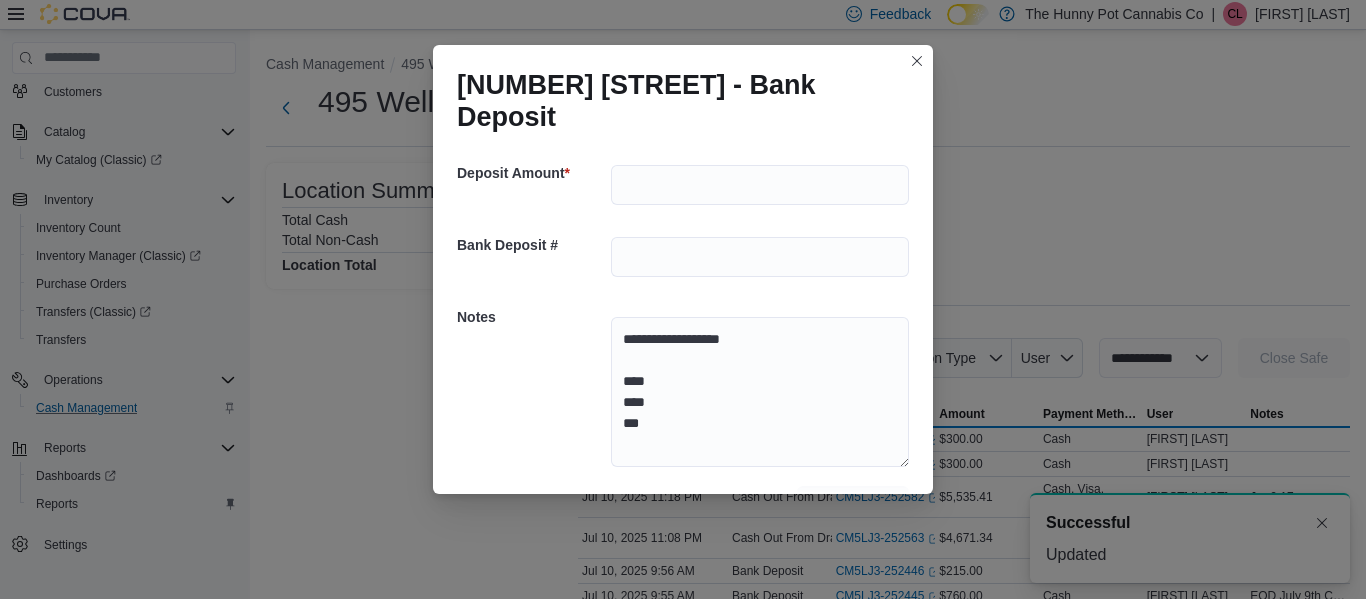 scroll, scrollTop: 0, scrollLeft: 0, axis: both 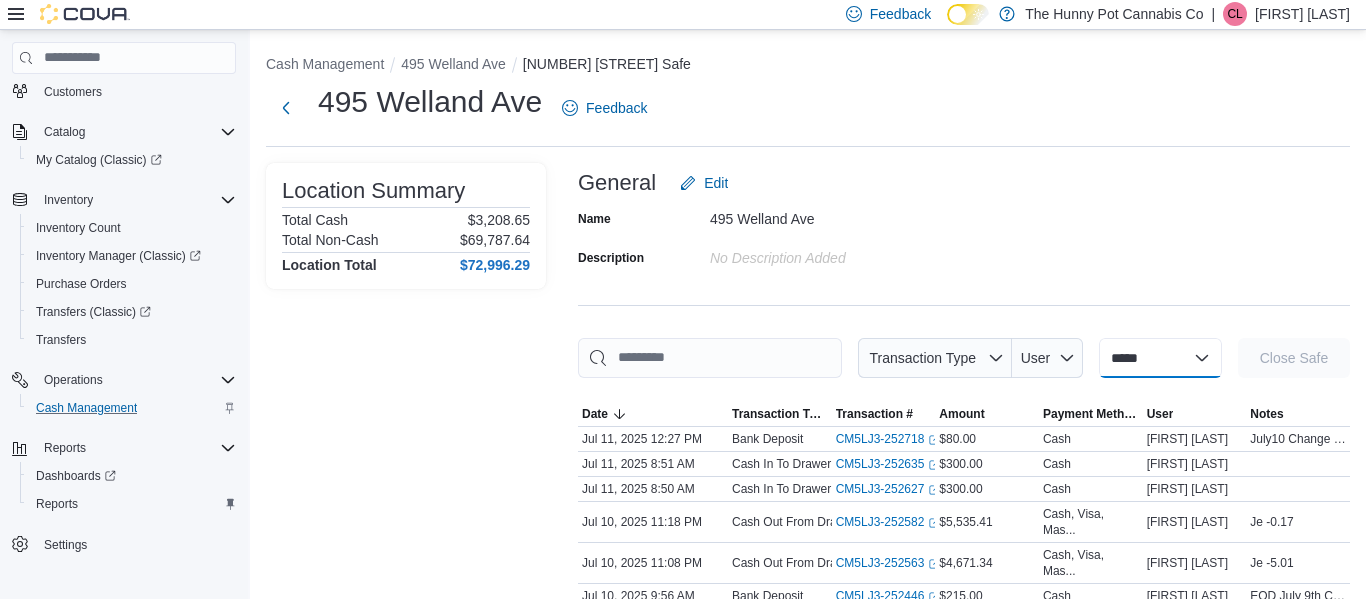 click on "**********" at bounding box center (1160, 358) 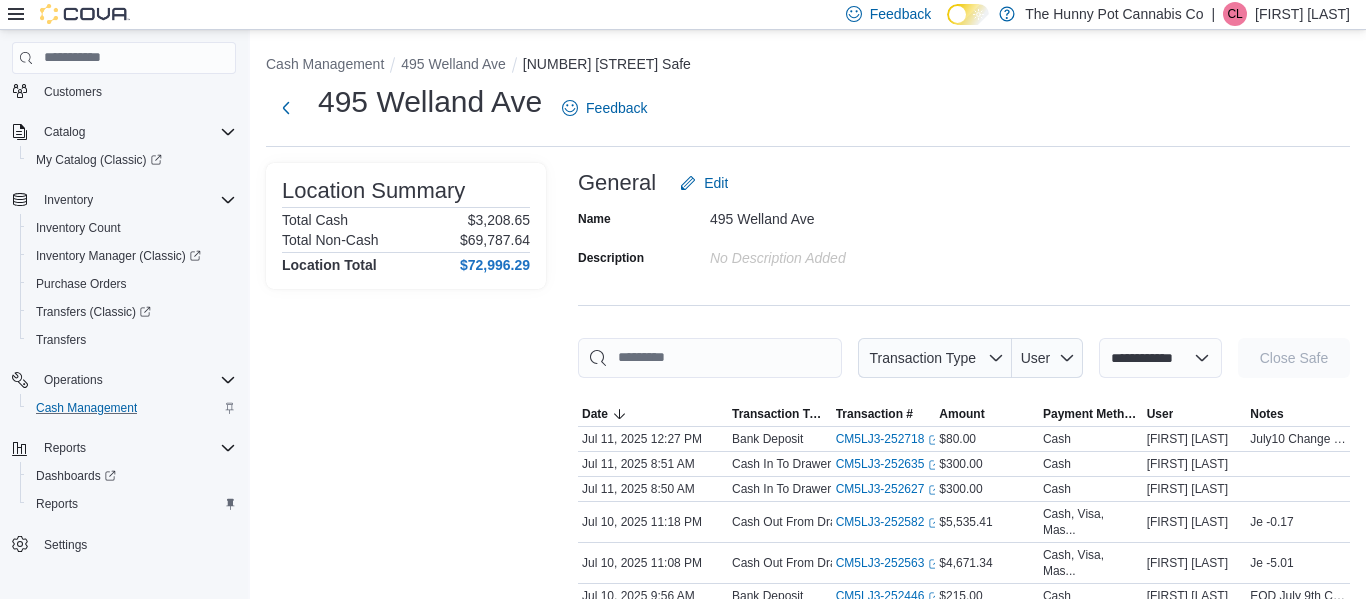 click on "**********" at bounding box center [1160, 358] 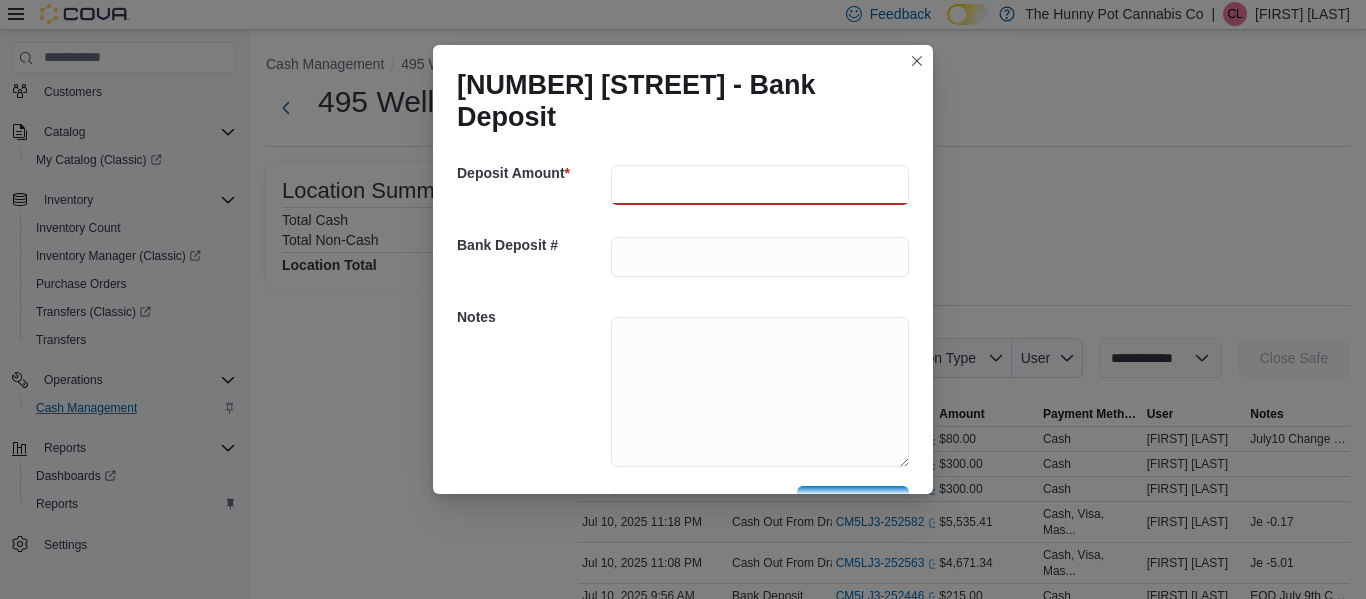 click at bounding box center [760, 185] 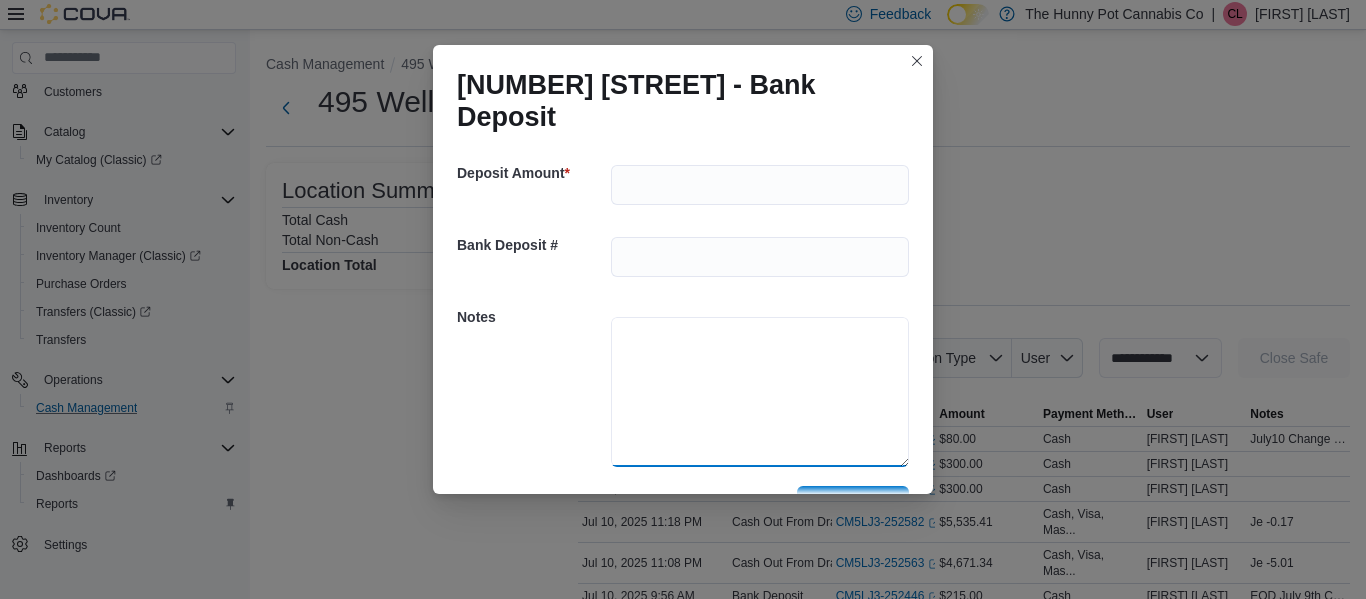 click at bounding box center (760, 392) 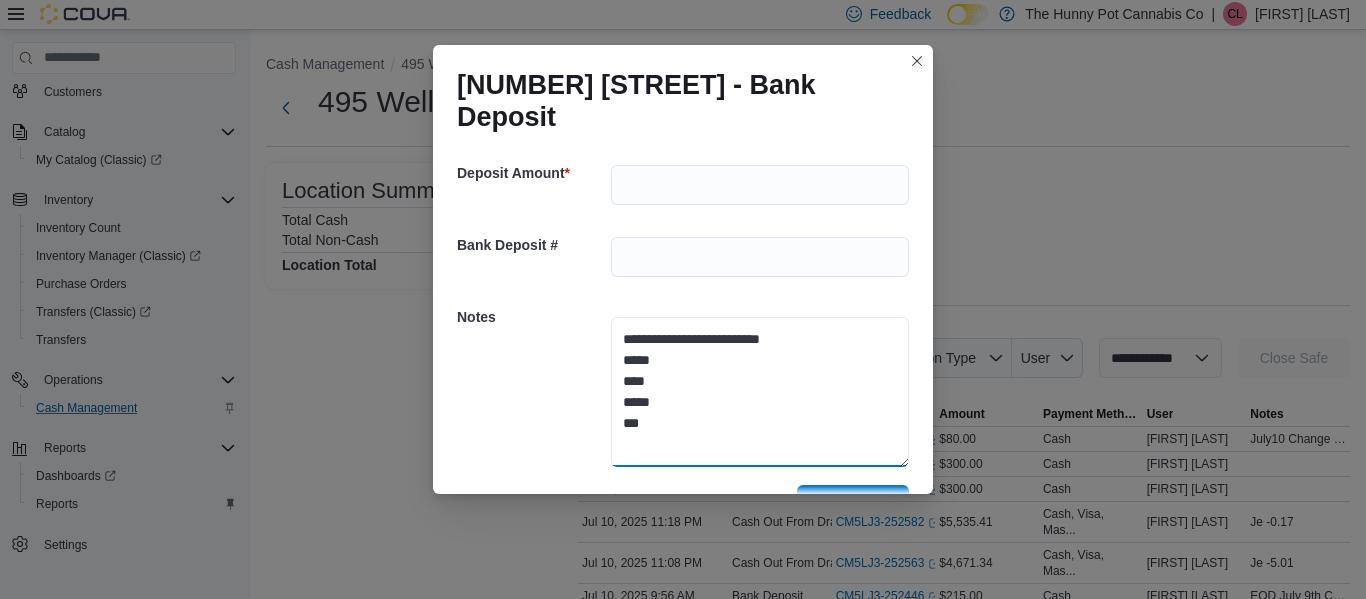 type on "**********" 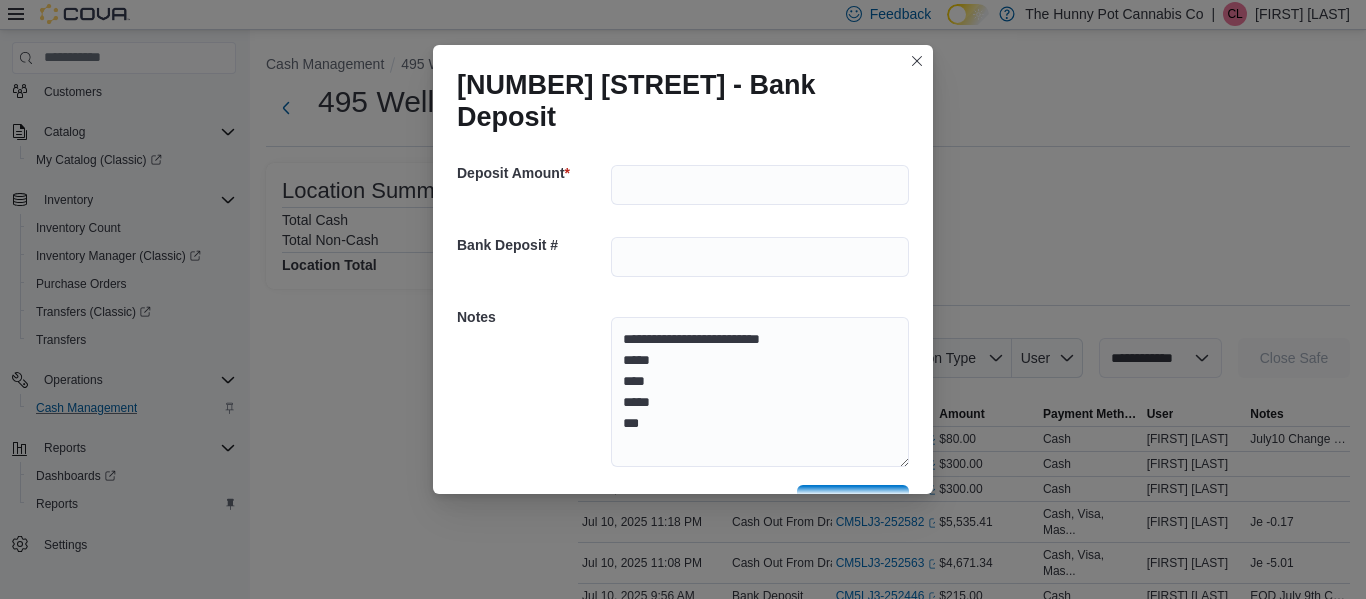click on "Save" at bounding box center (853, 505) 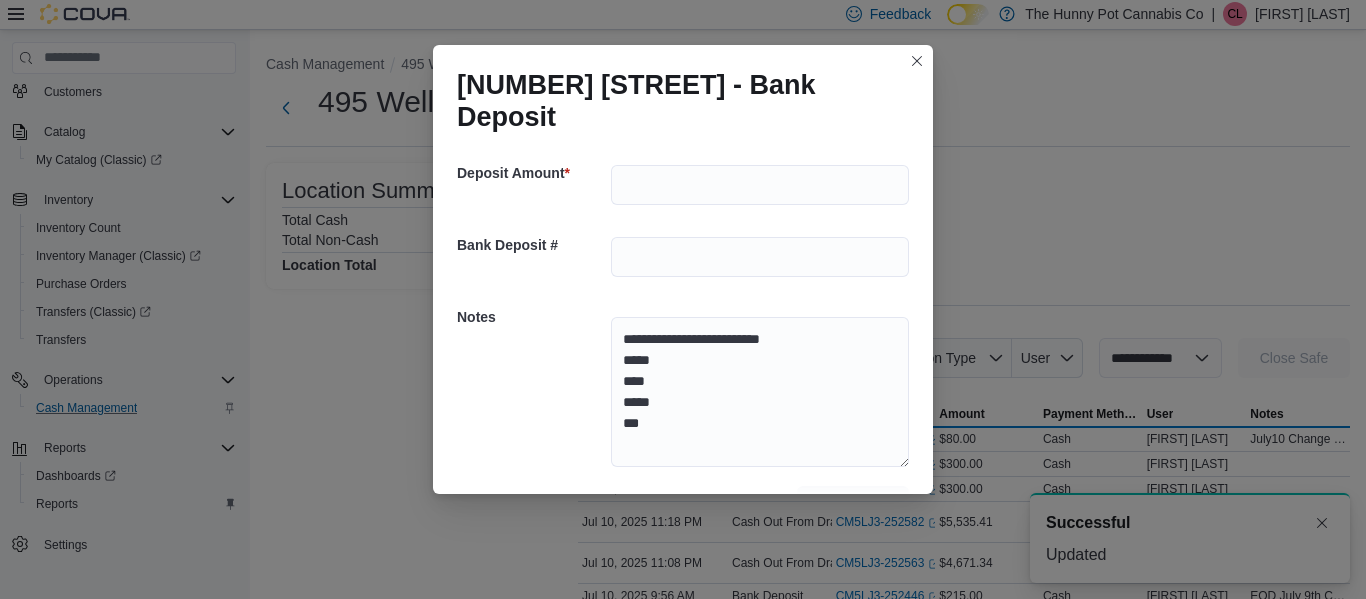 scroll, scrollTop: 0, scrollLeft: 0, axis: both 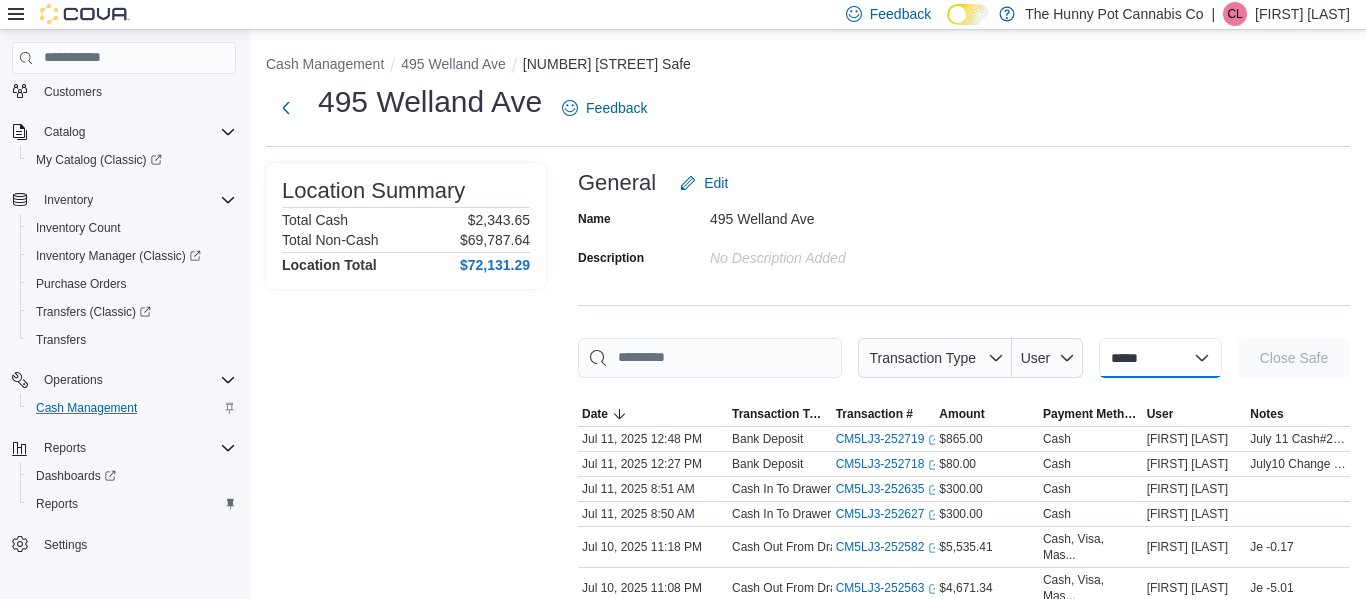 click on "**********" at bounding box center (1160, 358) 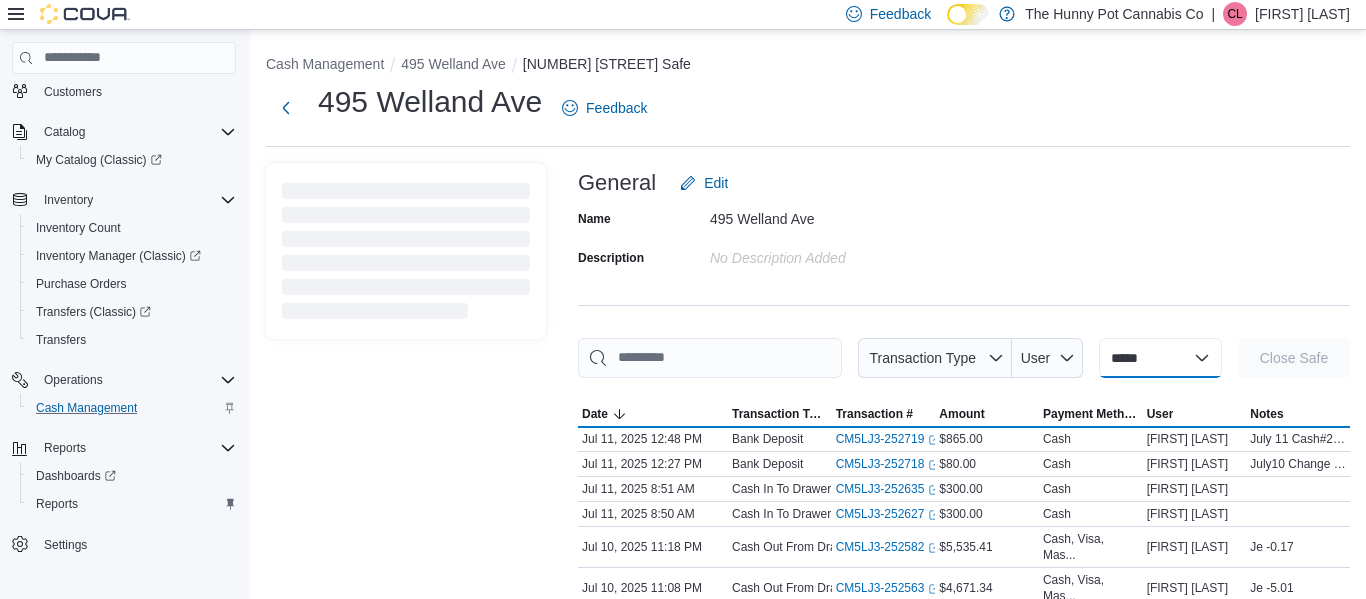 select on "**********" 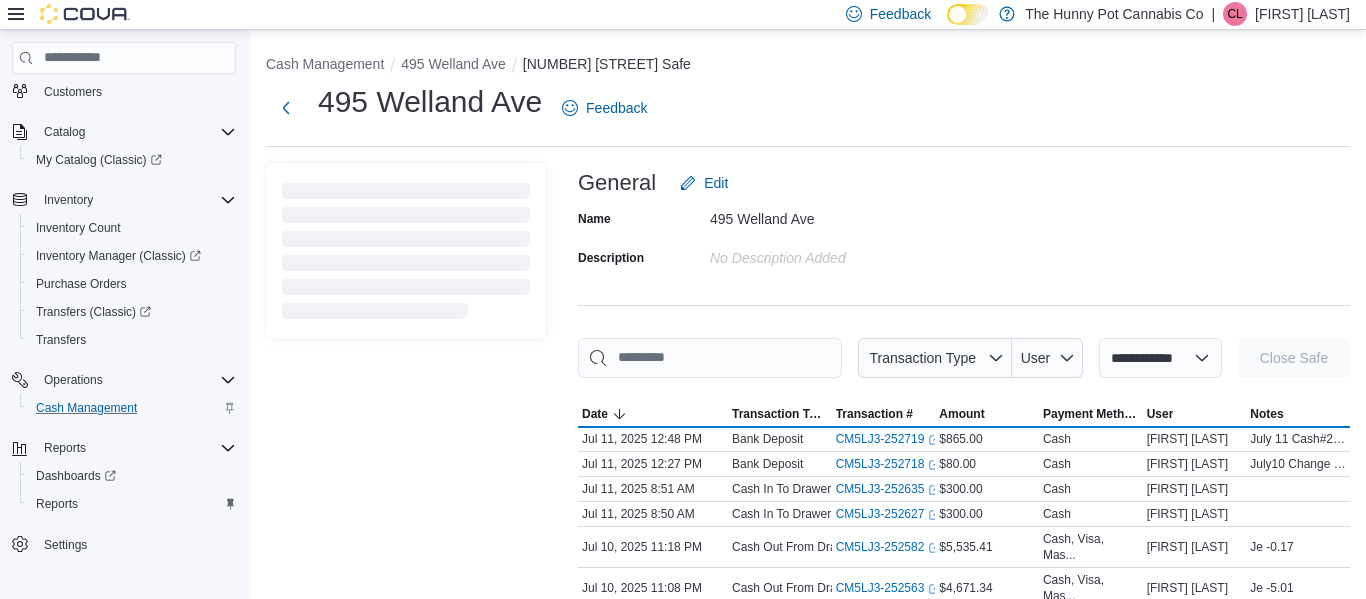 click on "**********" at bounding box center (1160, 358) 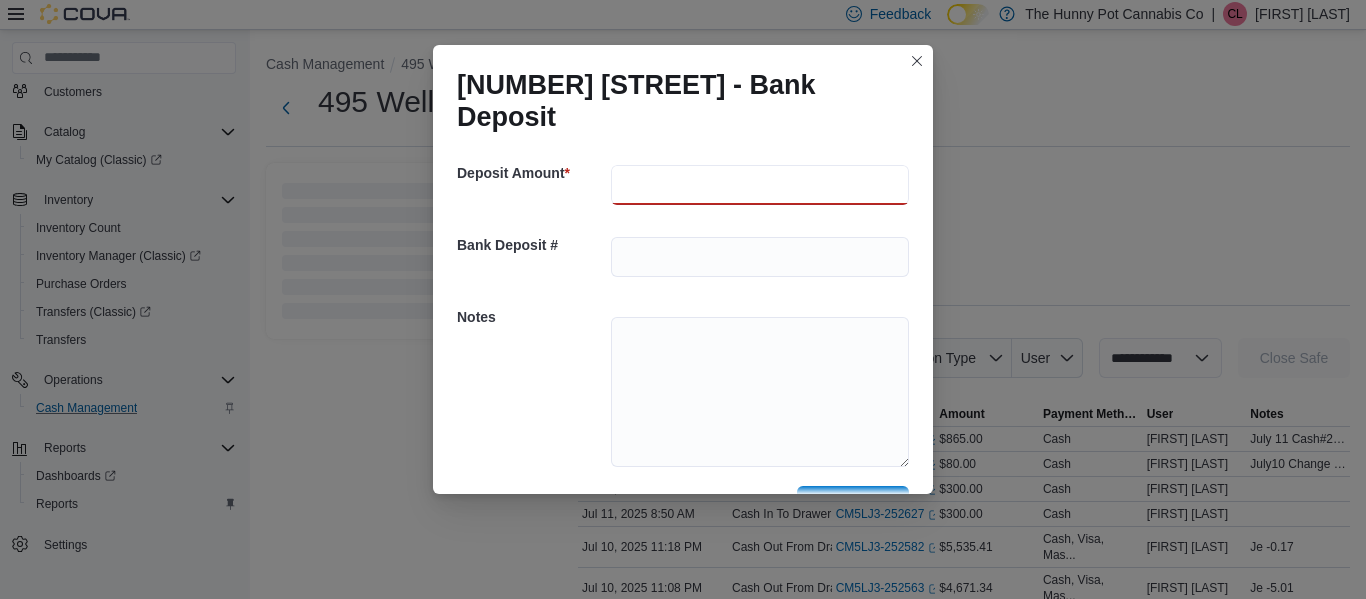 click at bounding box center [760, 185] 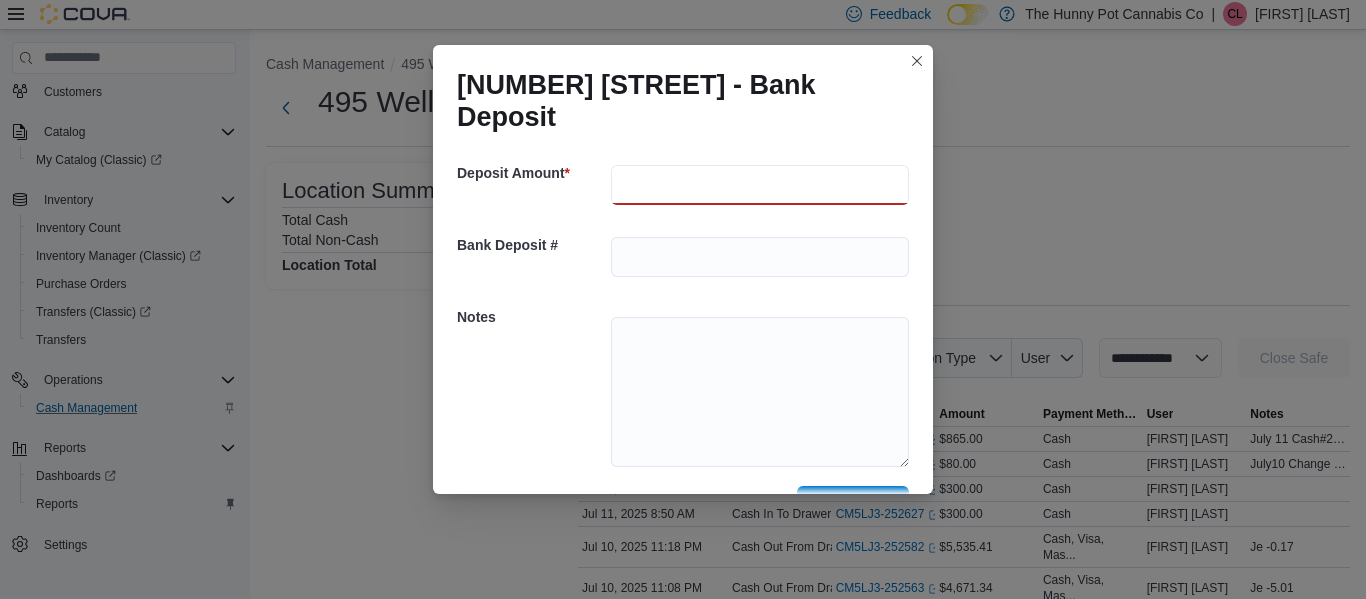 type on "***" 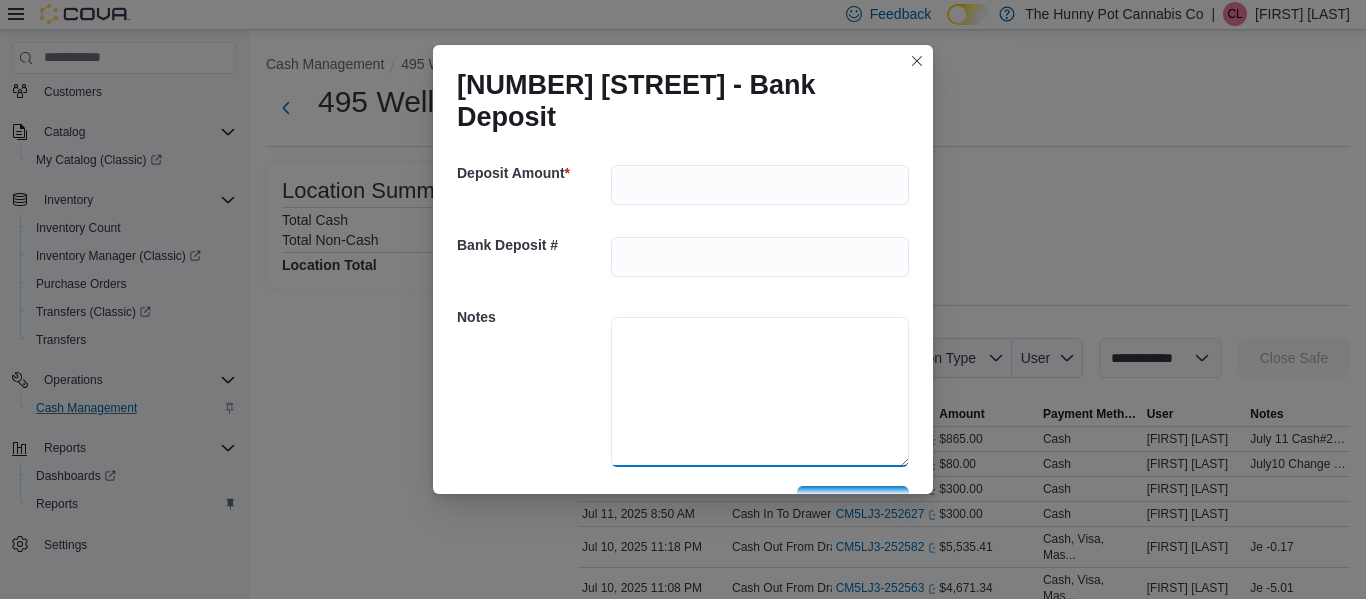 click at bounding box center (760, 392) 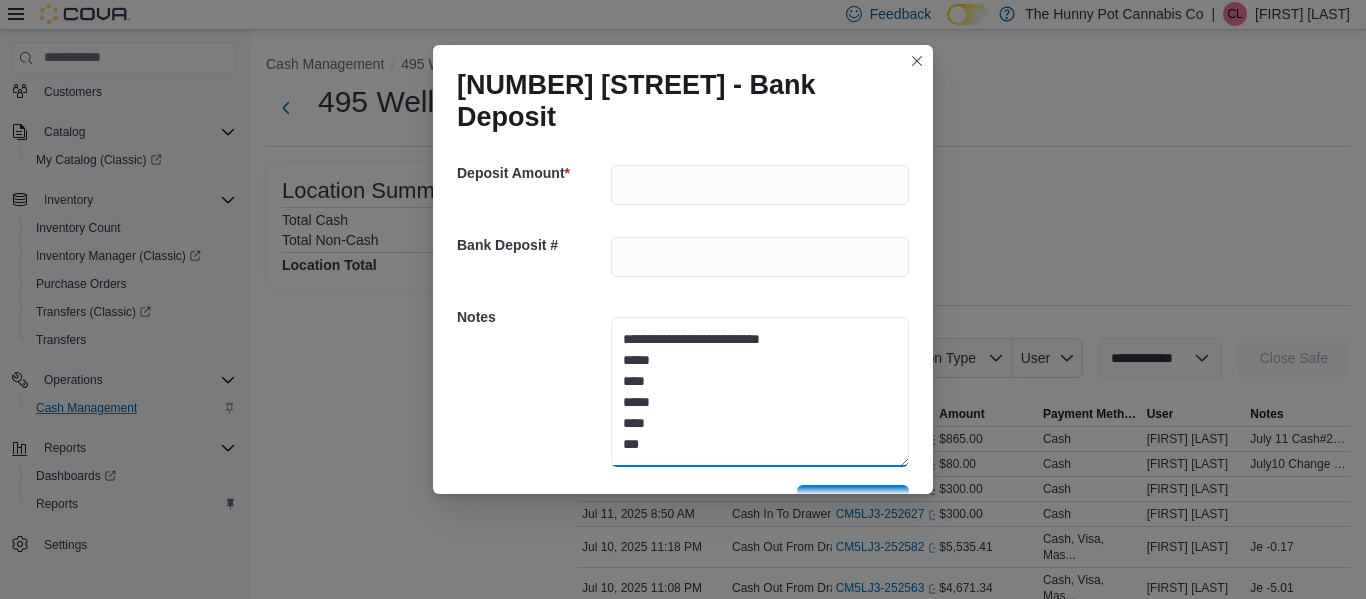 type on "**********" 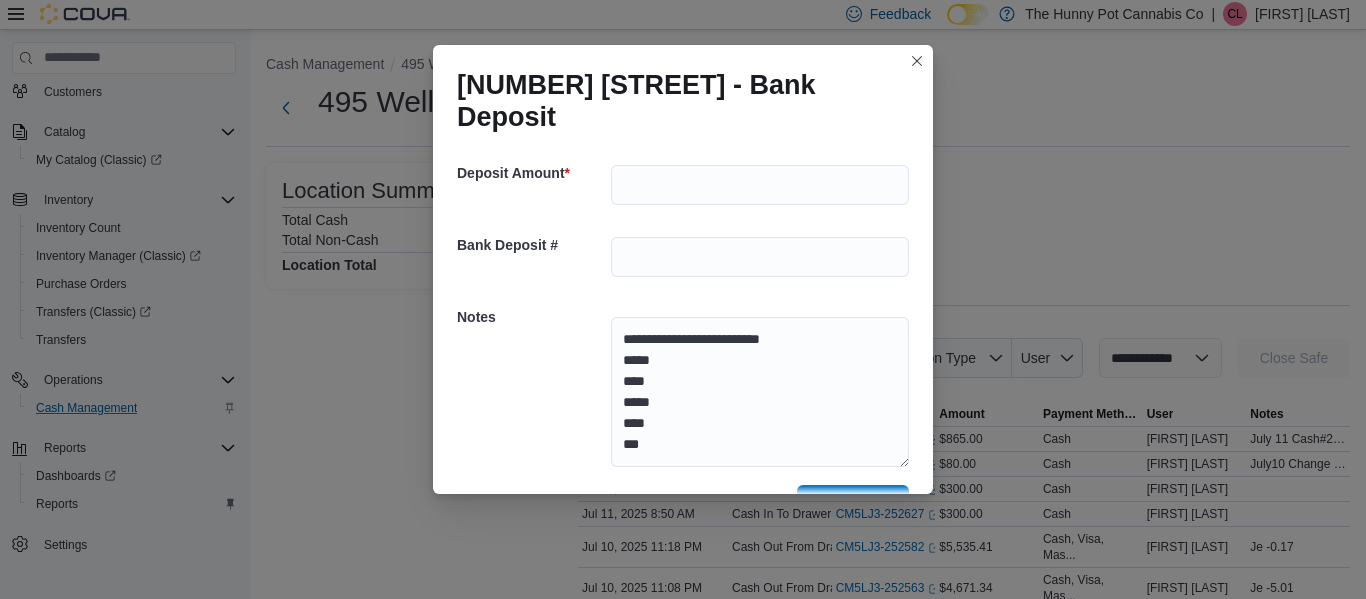 click on "Save" at bounding box center (853, 505) 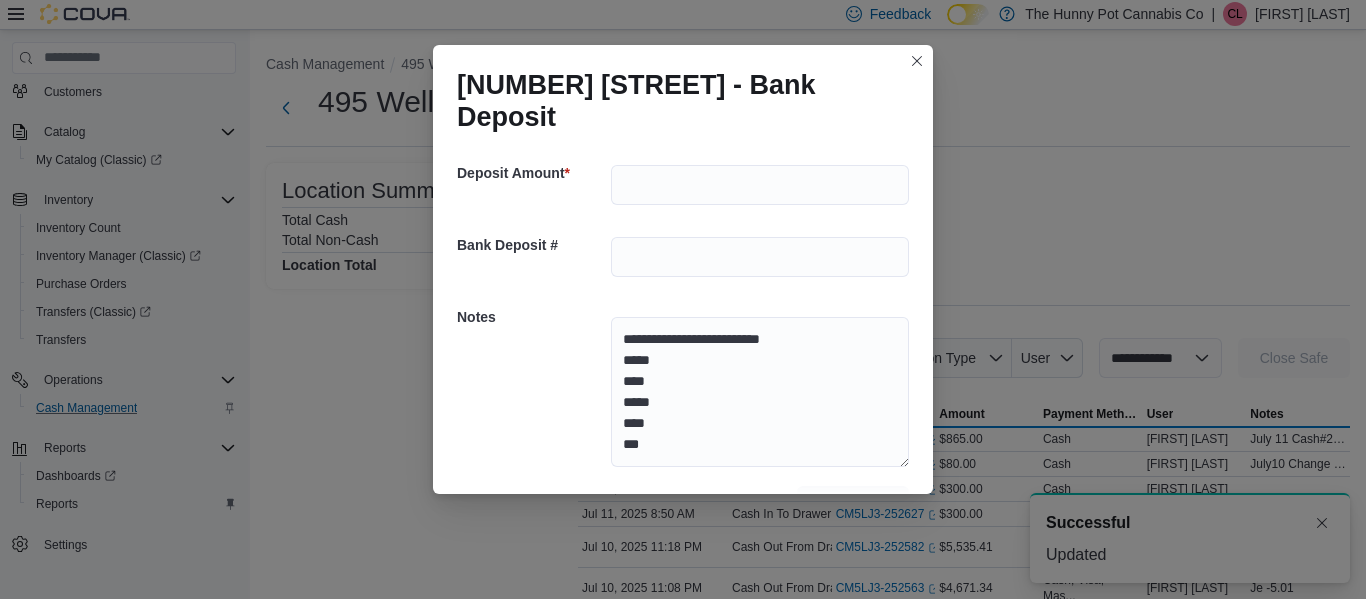 scroll, scrollTop: 0, scrollLeft: 0, axis: both 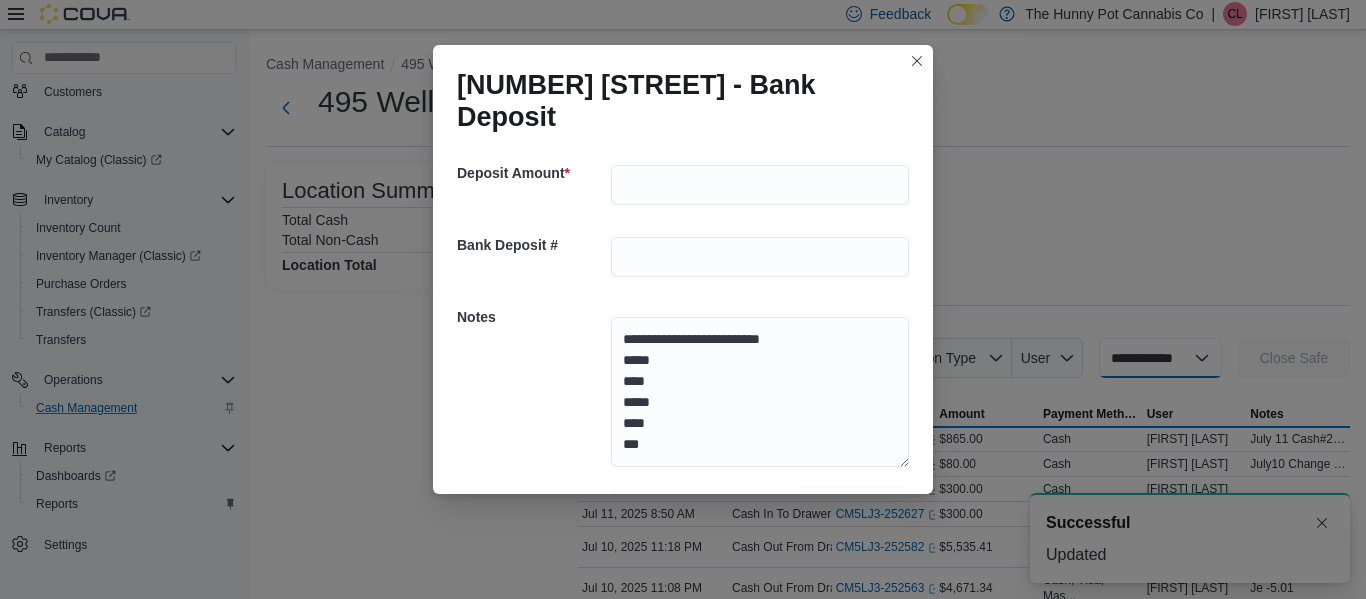 select 